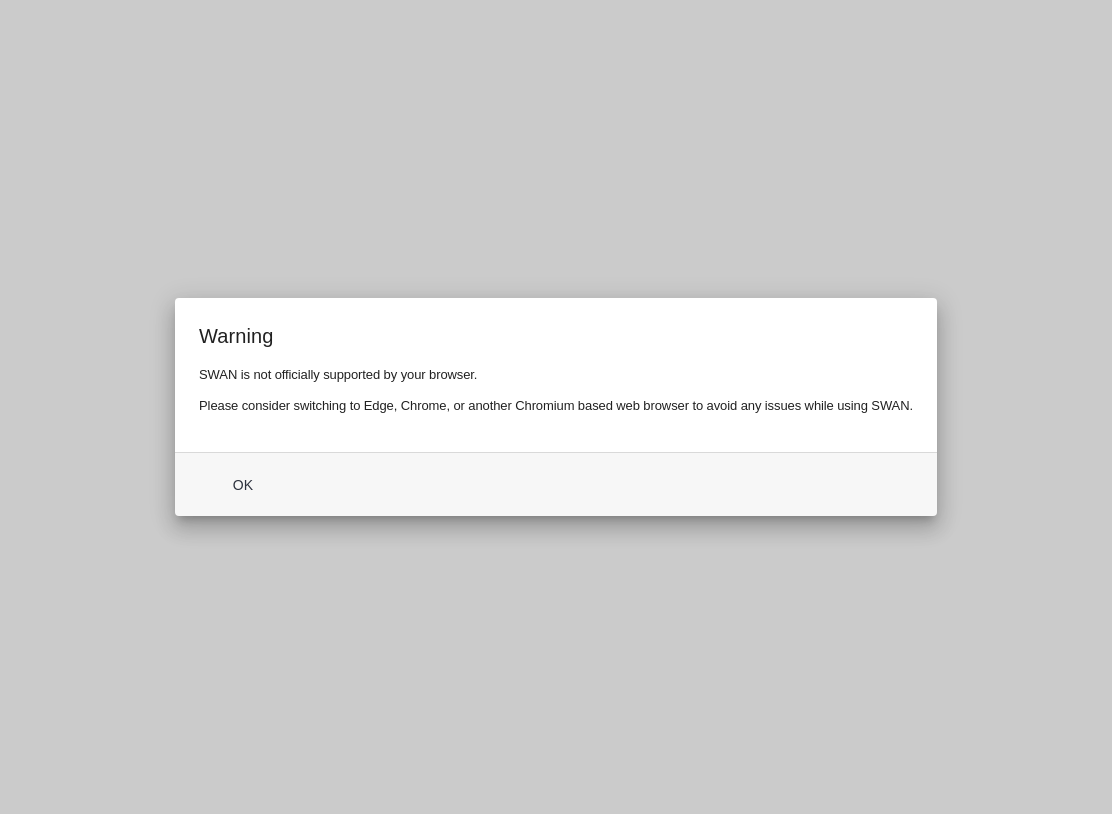 scroll, scrollTop: 0, scrollLeft: 0, axis: both 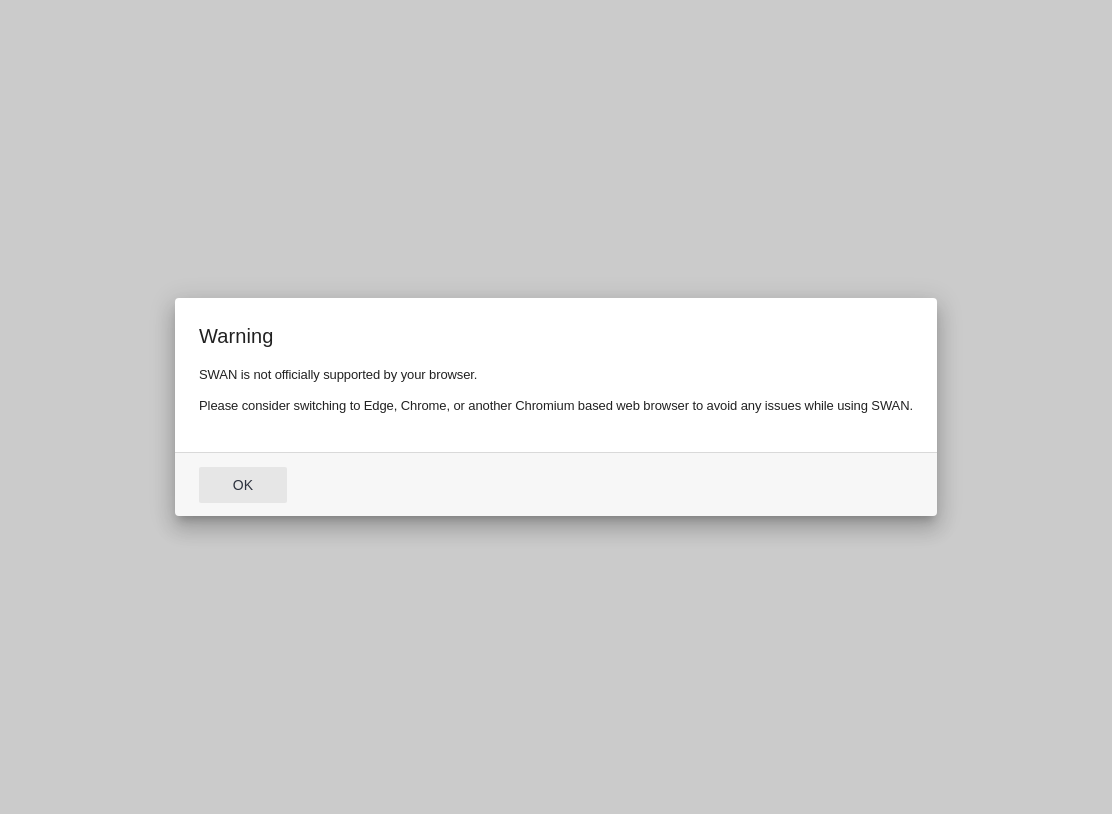click on "Ok" 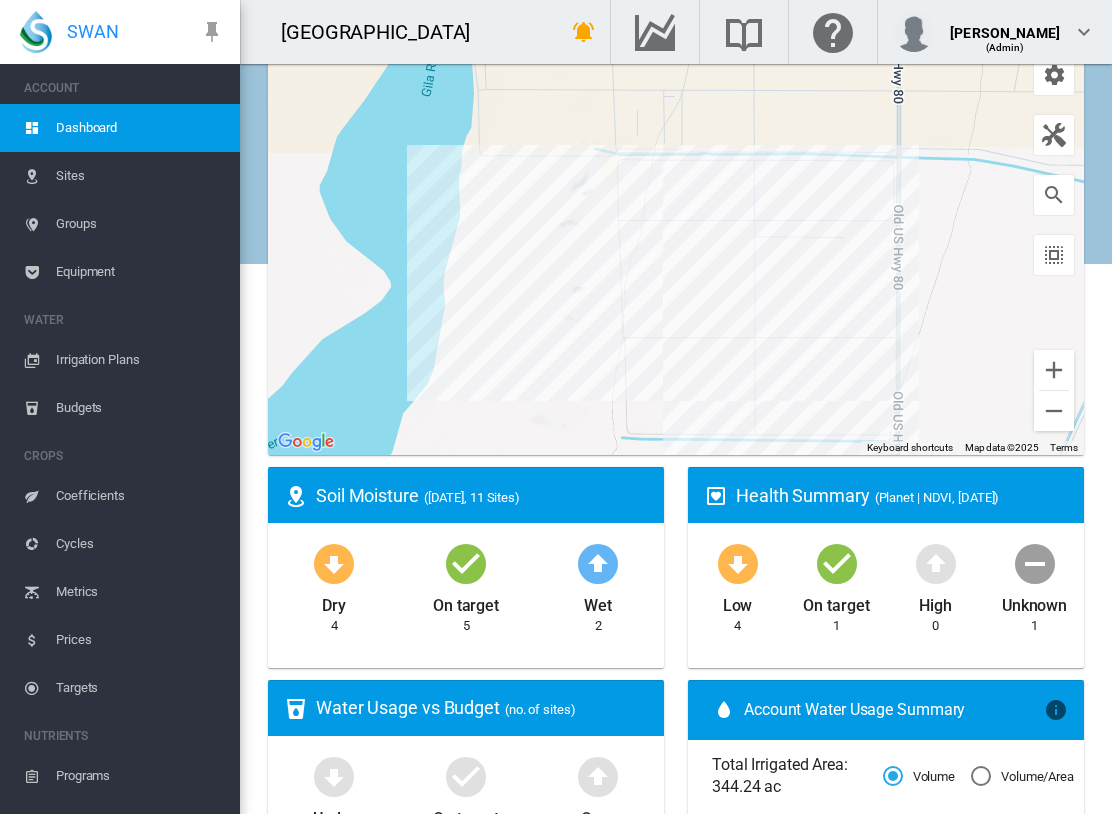 scroll, scrollTop: 189, scrollLeft: 0, axis: vertical 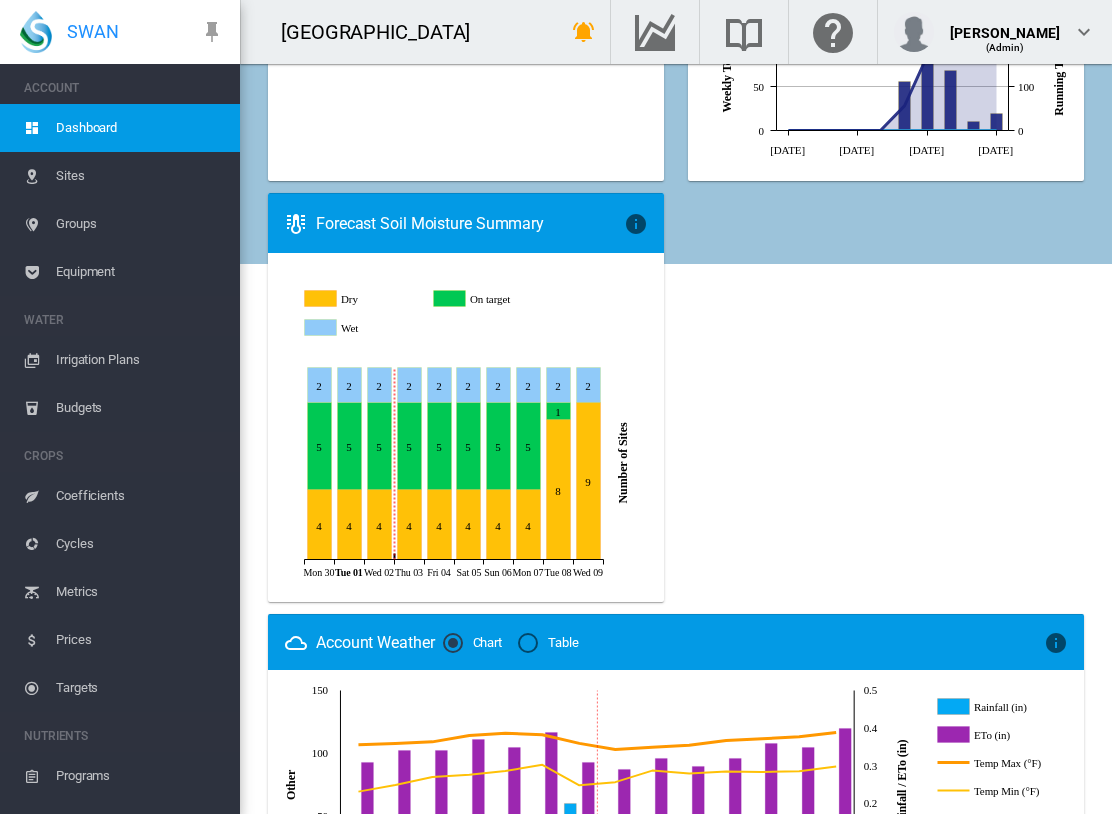 click on "Sites" at bounding box center (140, 176) 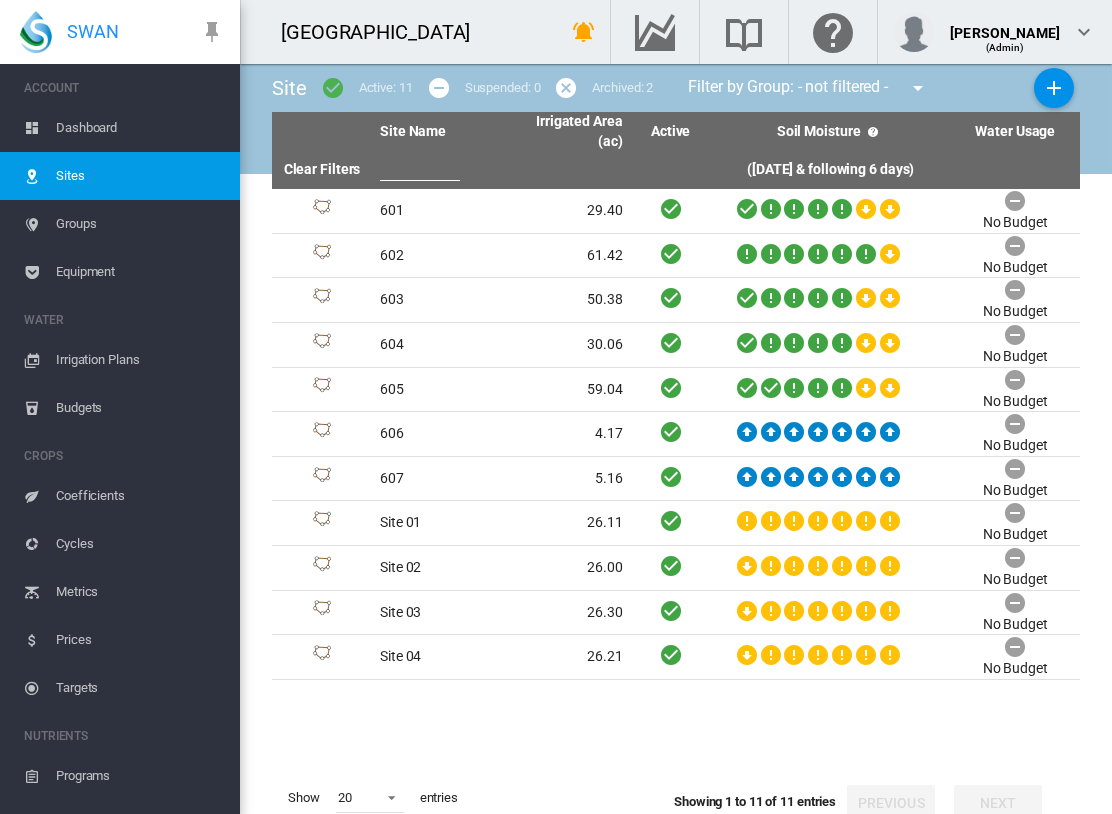 click at bounding box center (671, 654) 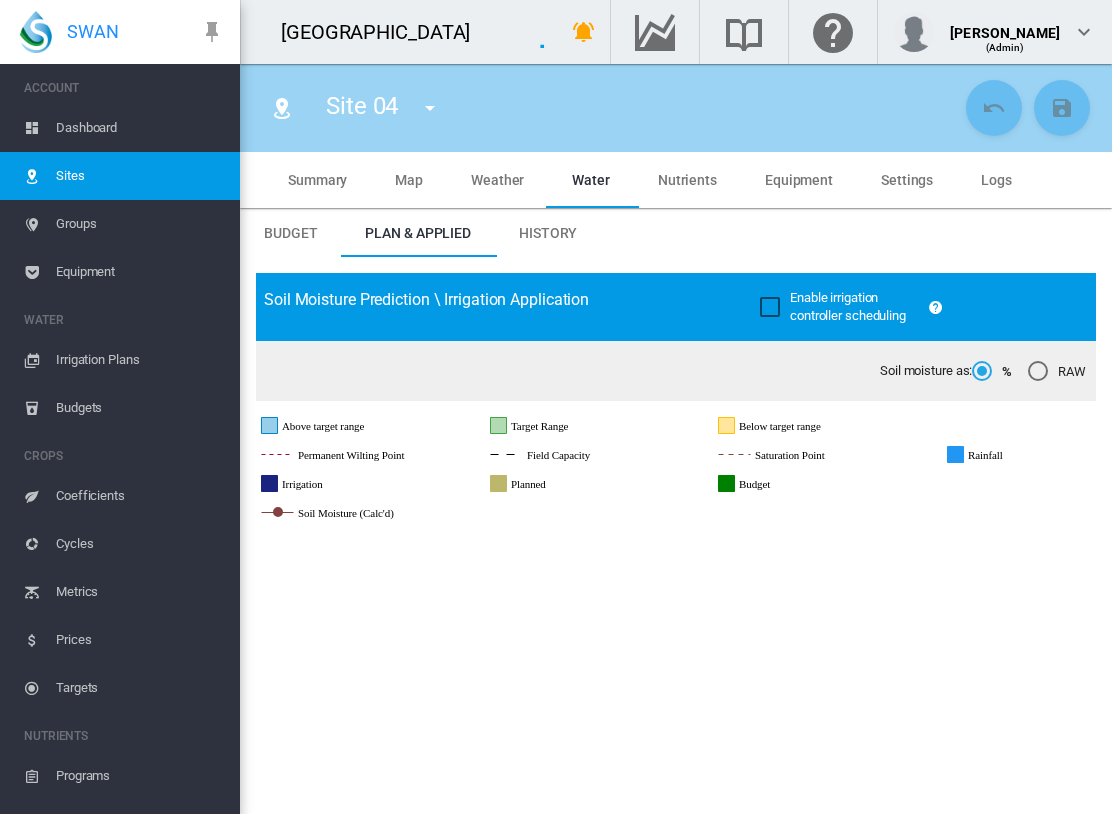 type on "*******" 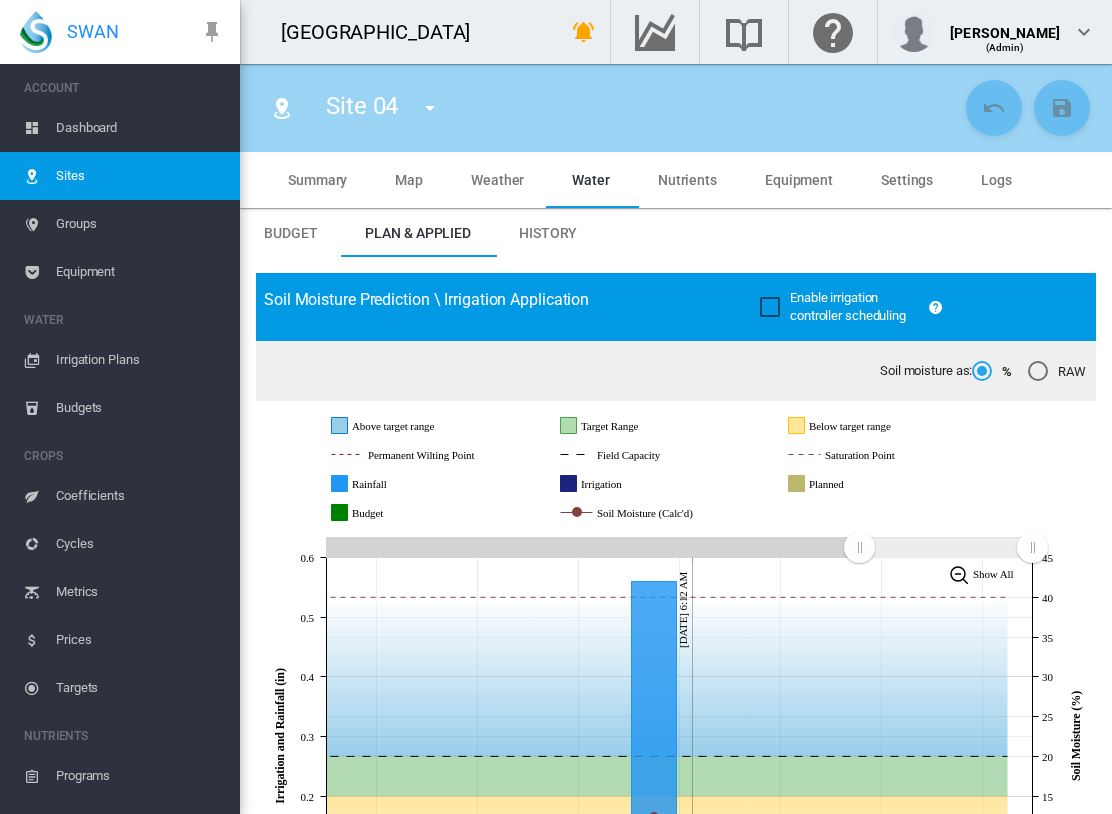 click on "Settings" at bounding box center [907, 180] 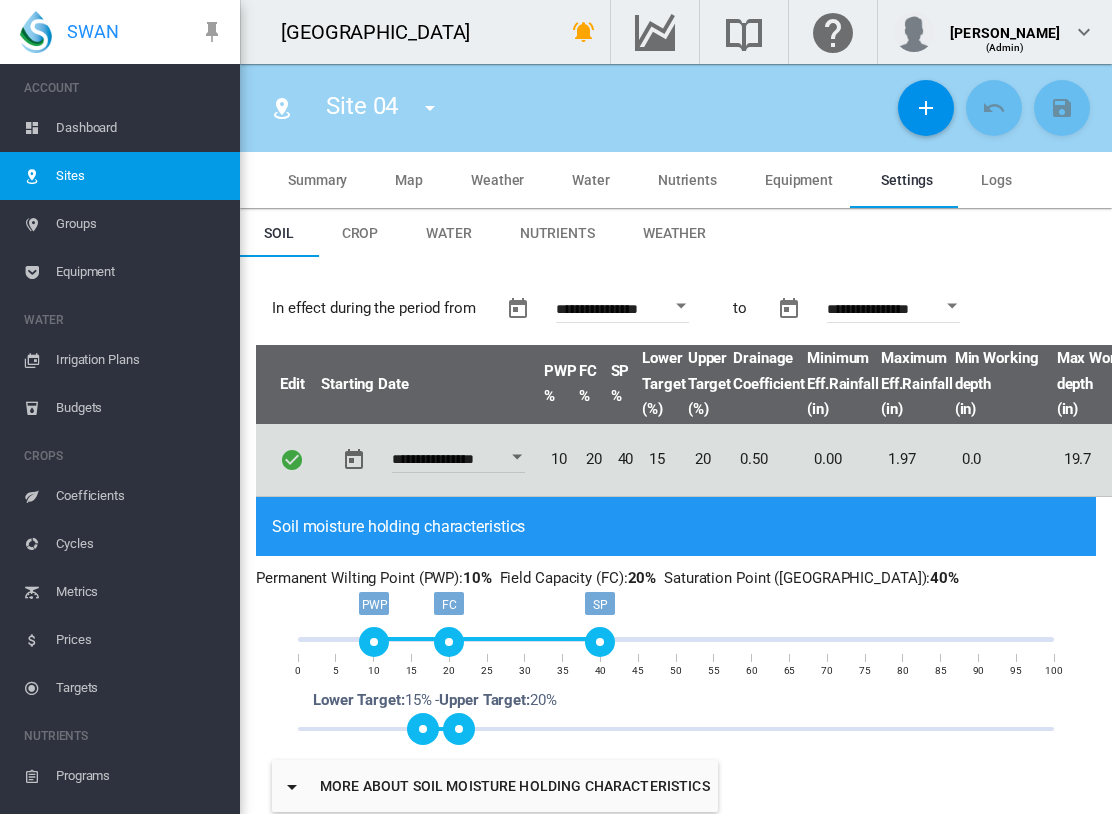 type on "*" 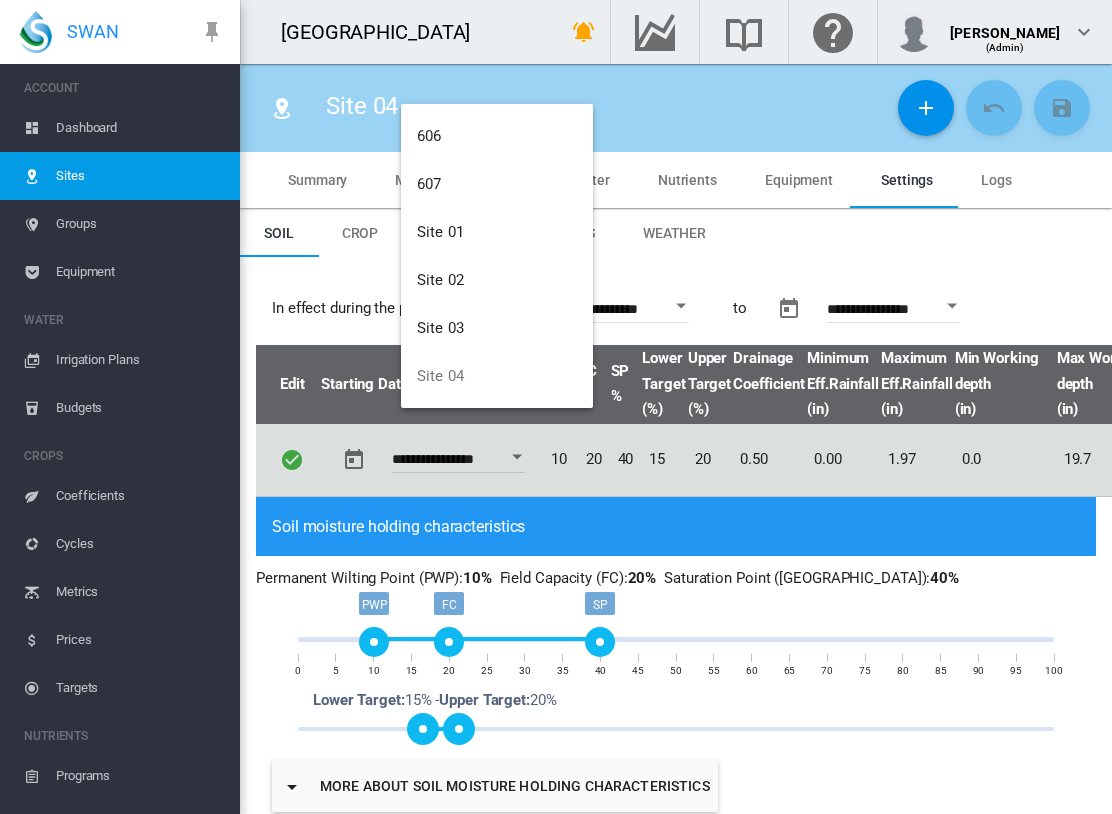 scroll, scrollTop: 288, scrollLeft: 0, axis: vertical 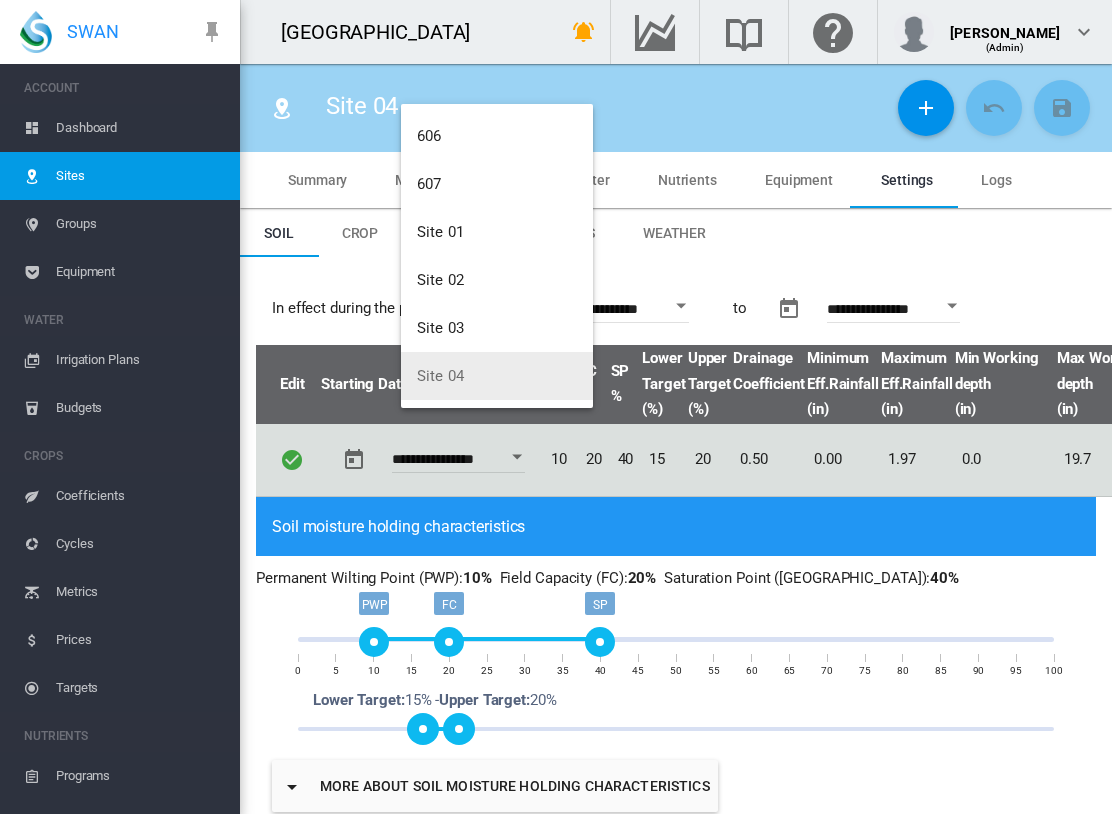 click on "Site 04" at bounding box center [497, 376] 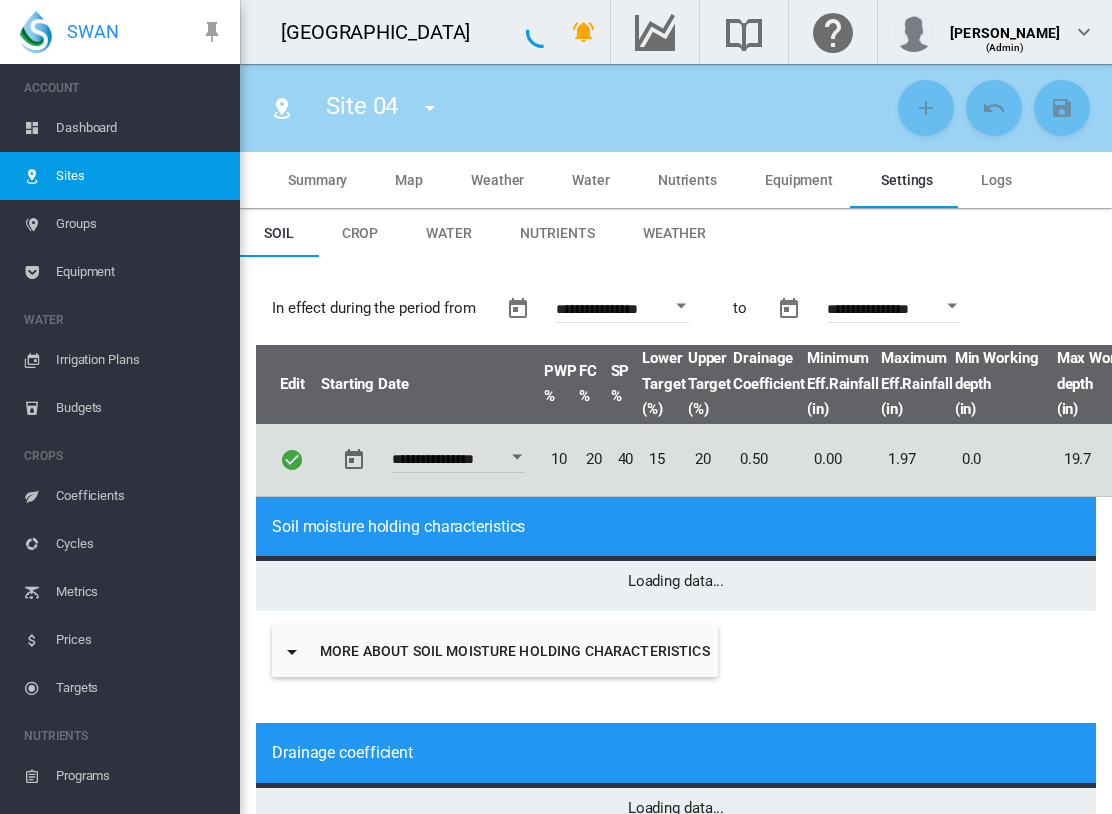 click at bounding box center [430, 108] 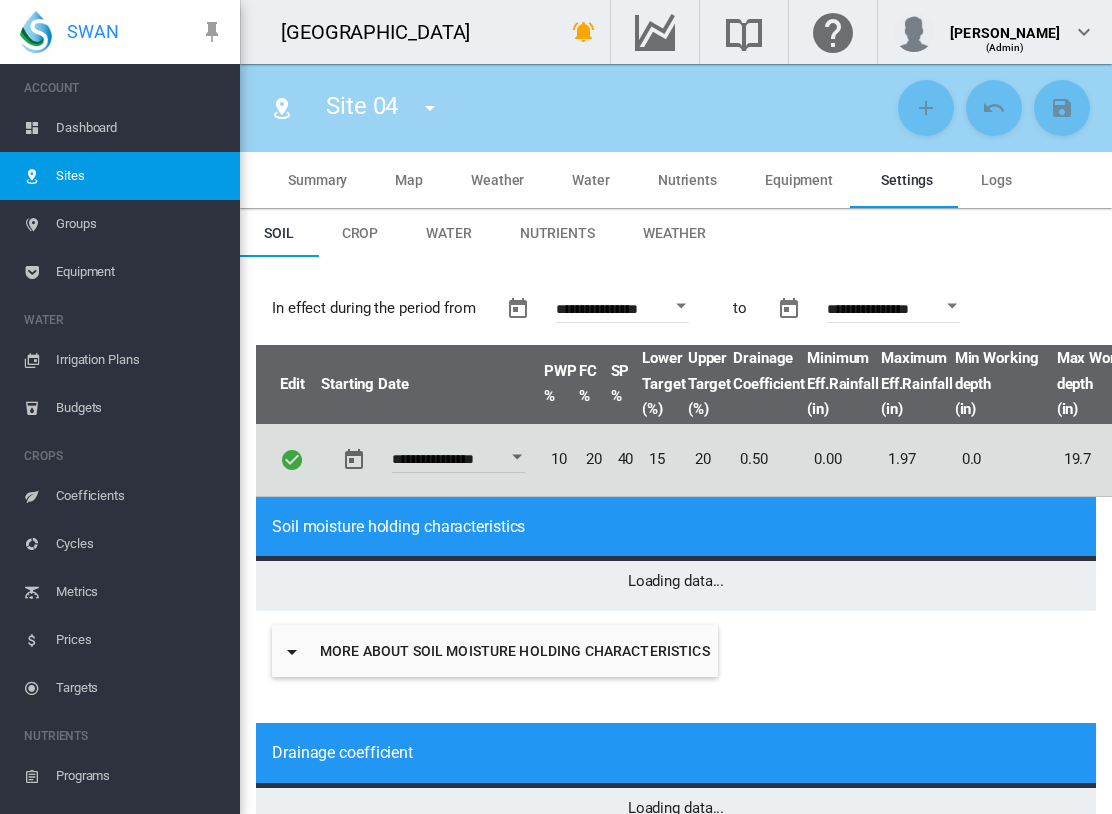 type on "*" 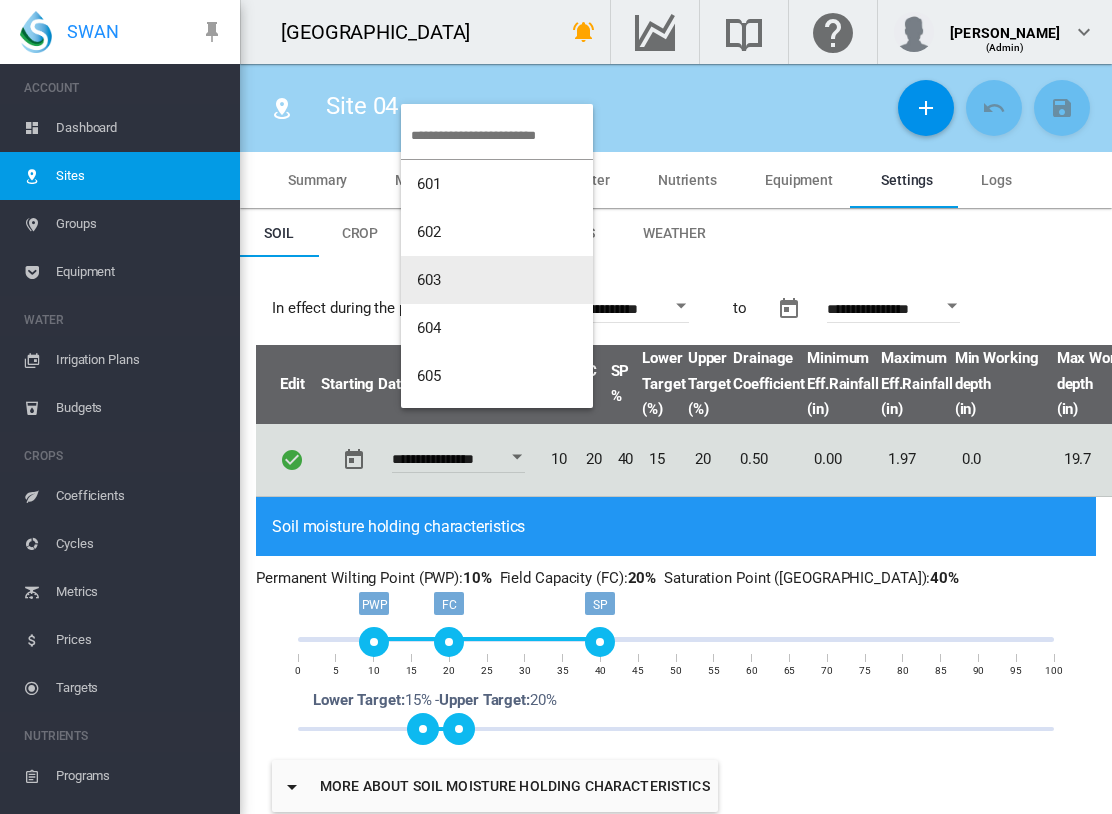 click on "603" at bounding box center (429, 280) 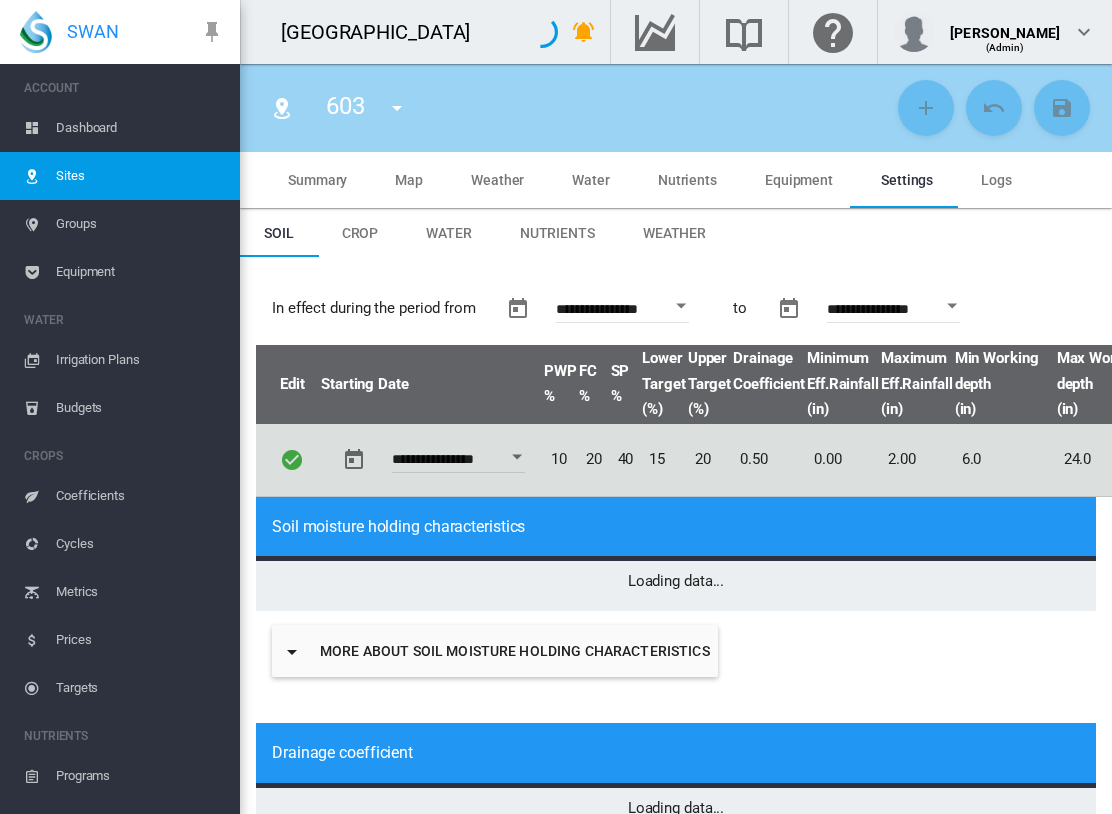 type on "*" 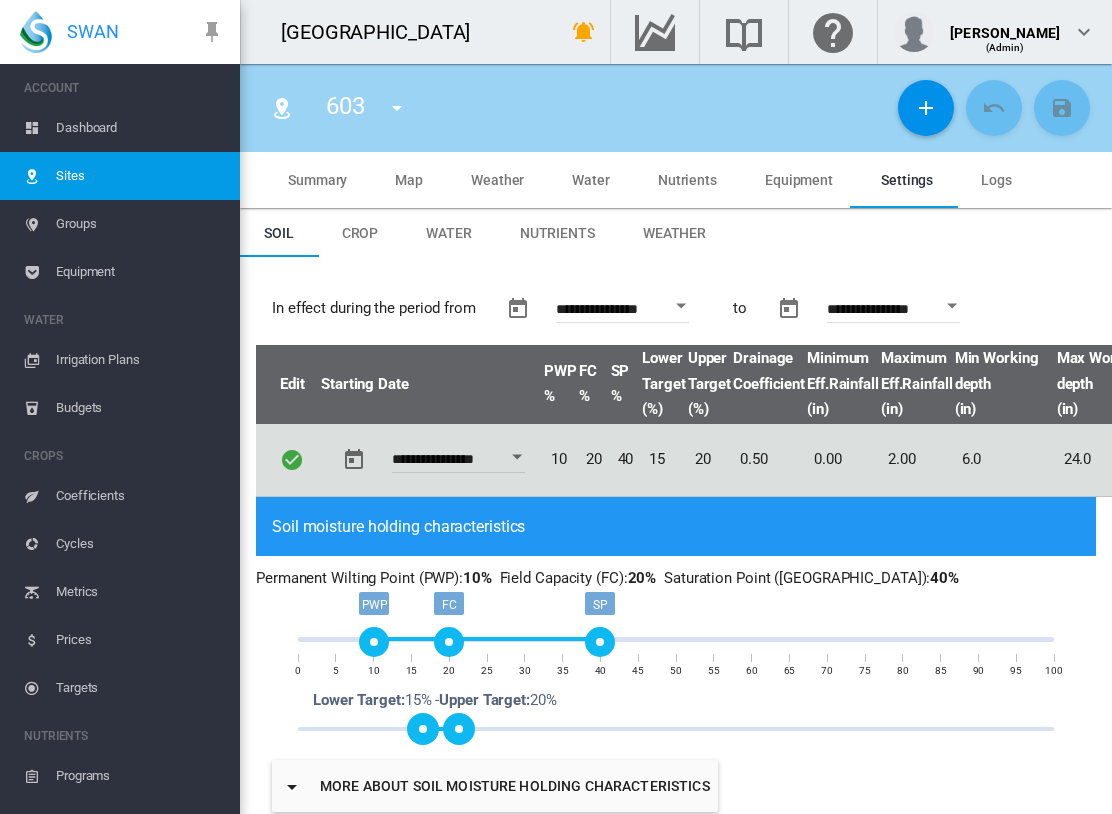 click on "Weather" at bounding box center (674, 233) 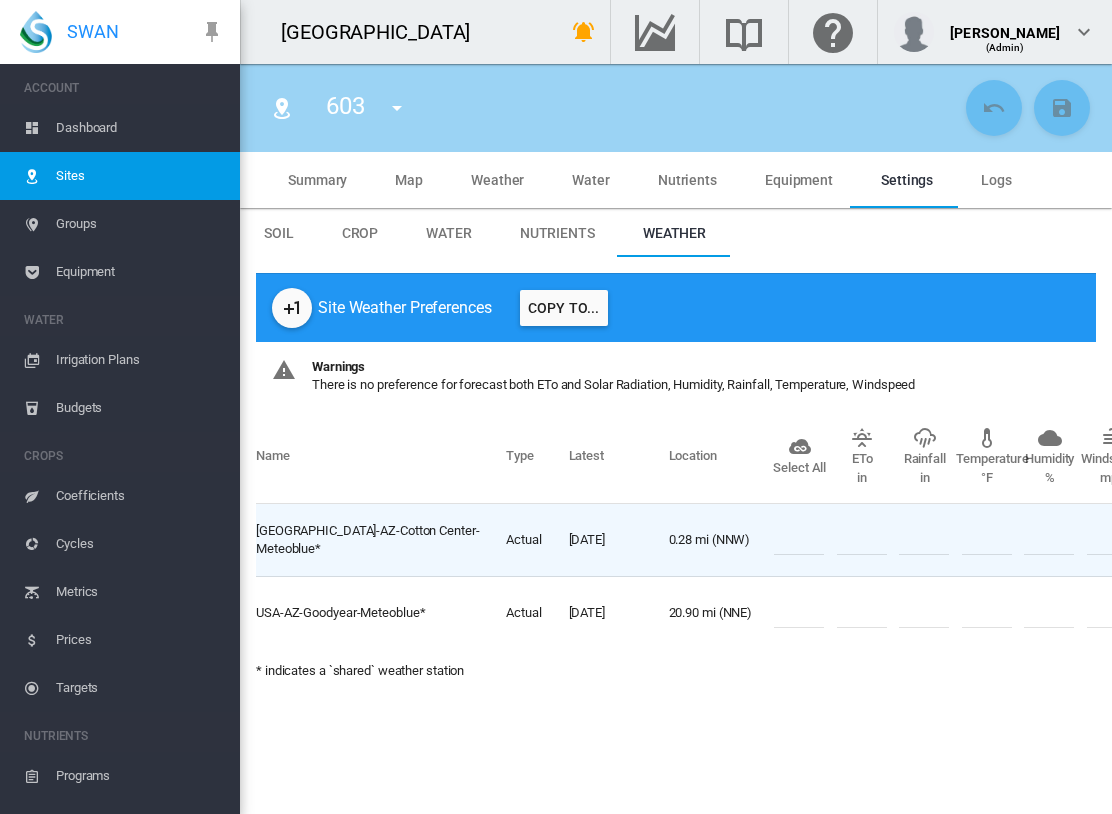 click on "Water" at bounding box center [449, 233] 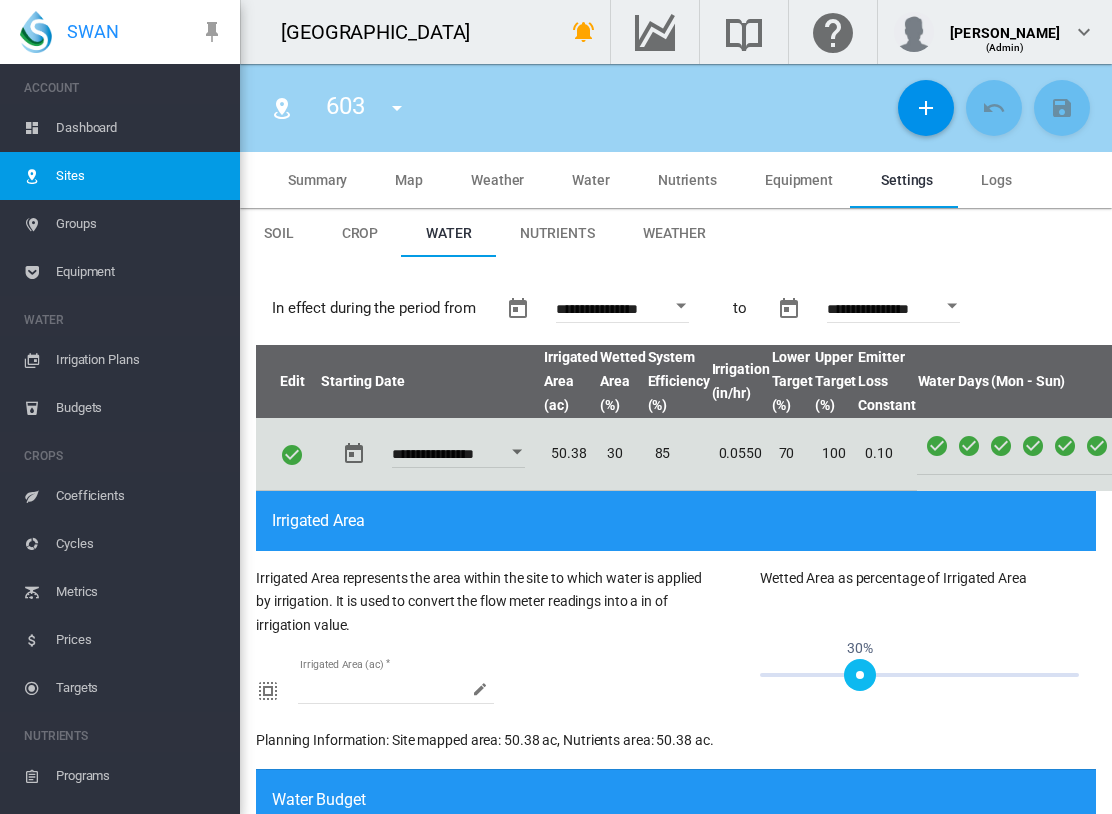 scroll, scrollTop: 0, scrollLeft: 0, axis: both 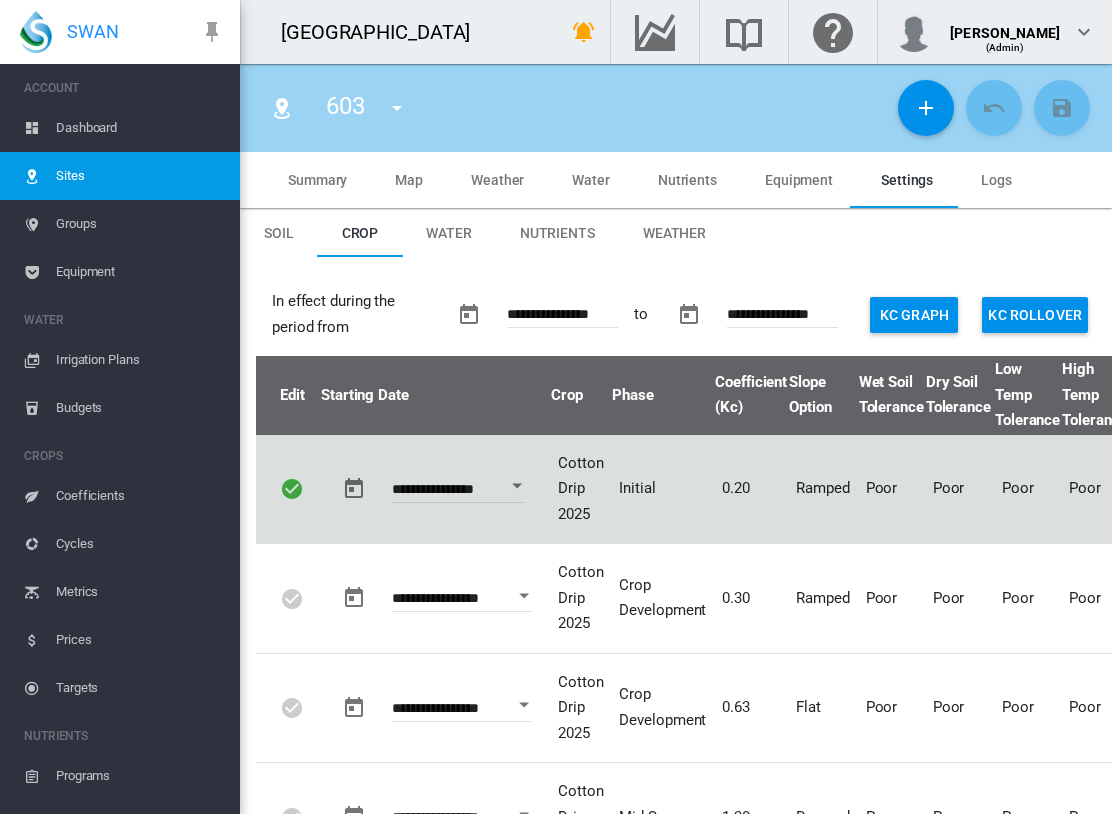 click on "Soil" at bounding box center (279, 233) 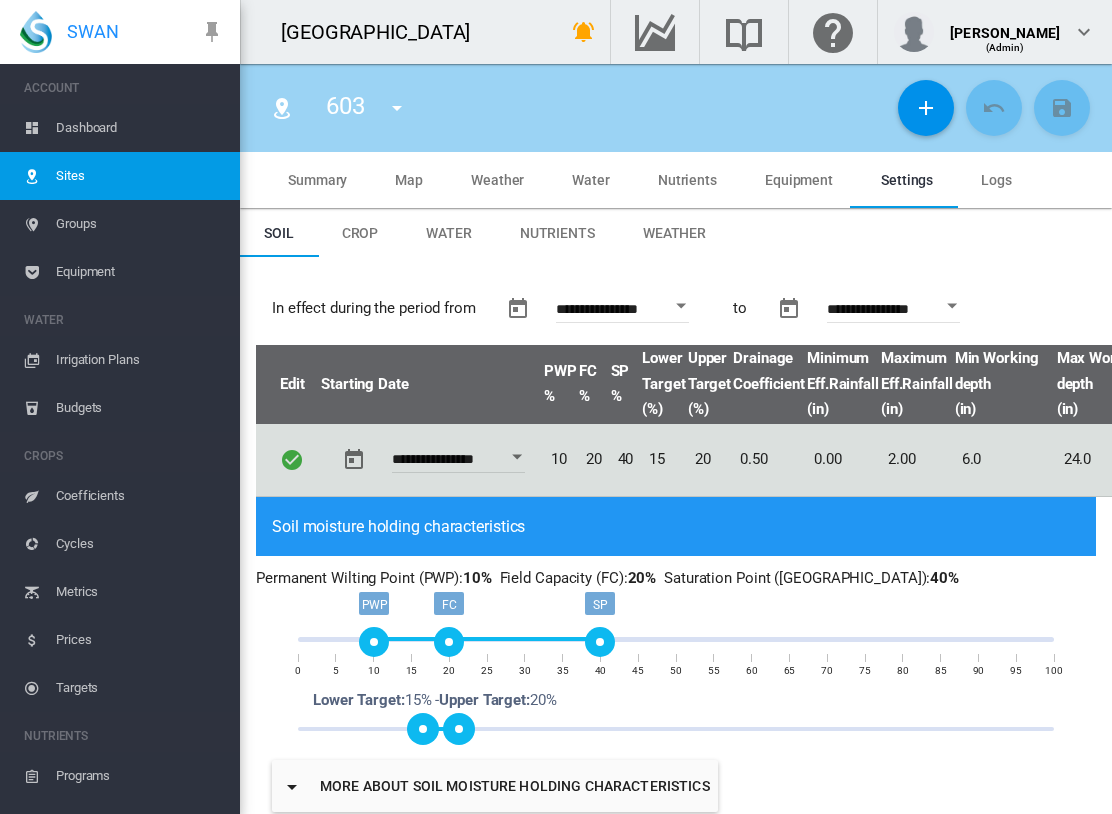 click at bounding box center (1084, 32) 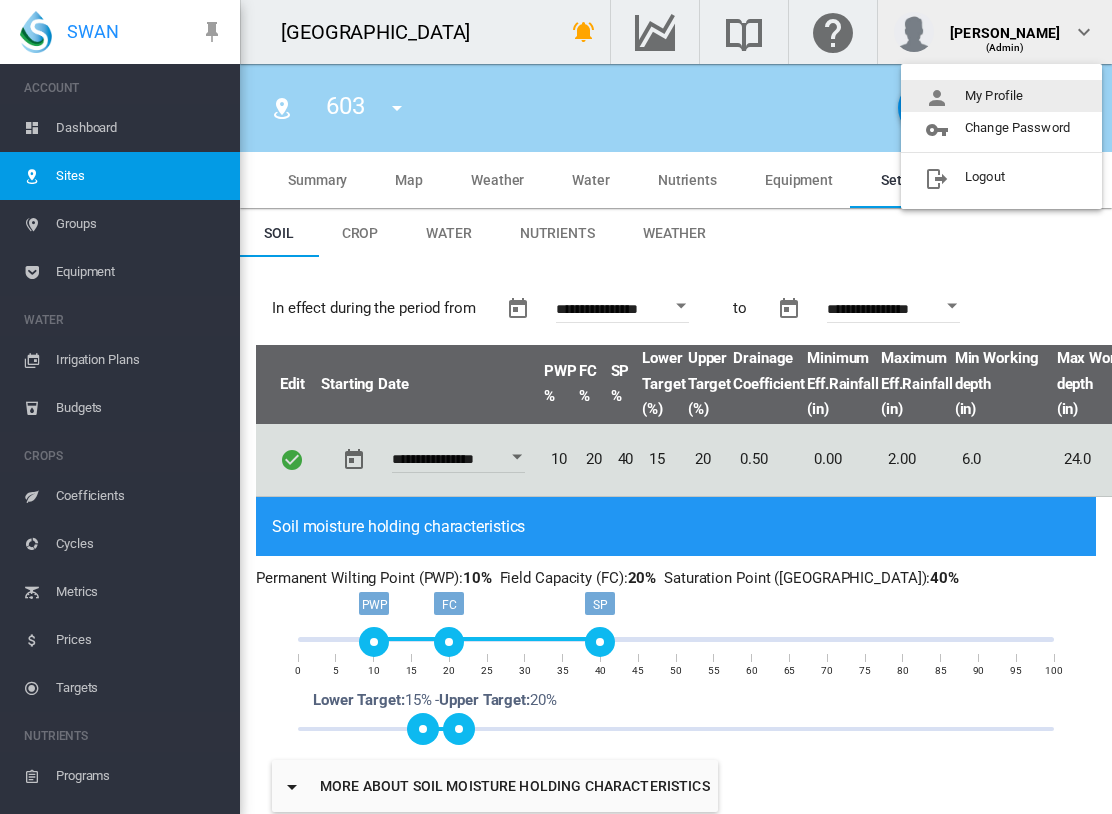 click at bounding box center [556, 407] 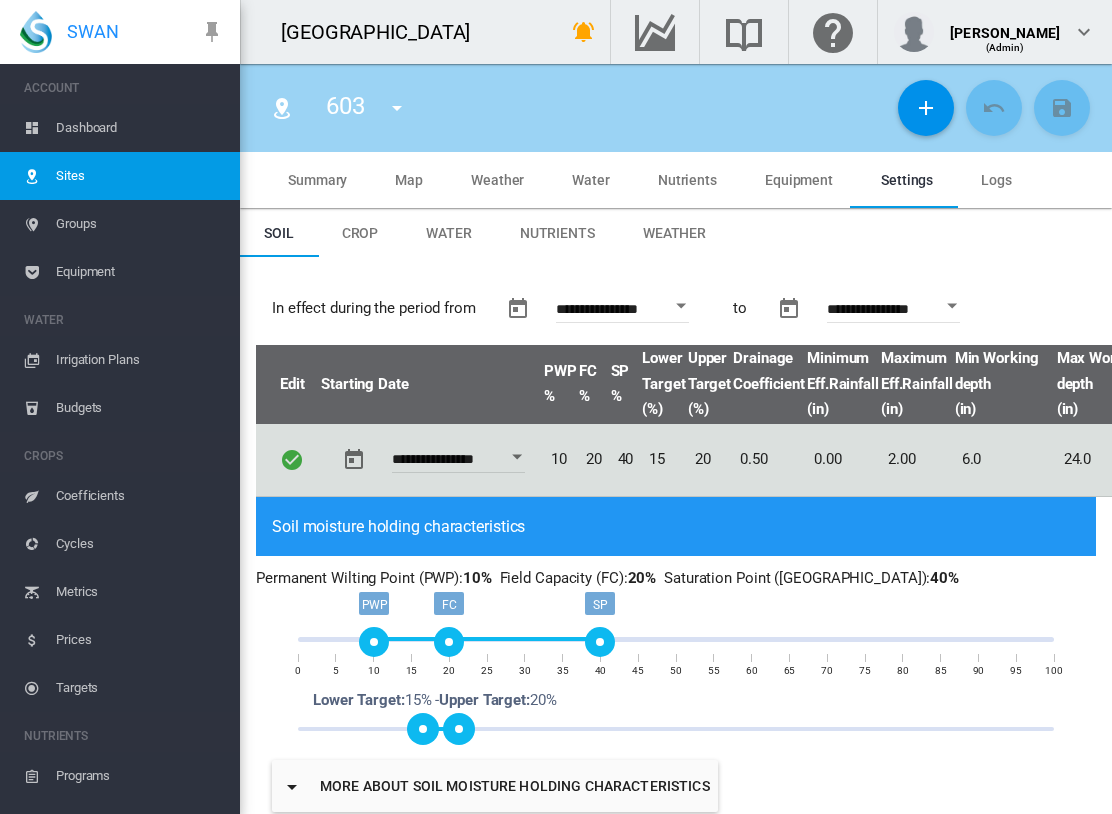 click on "Weather" at bounding box center (497, 180) 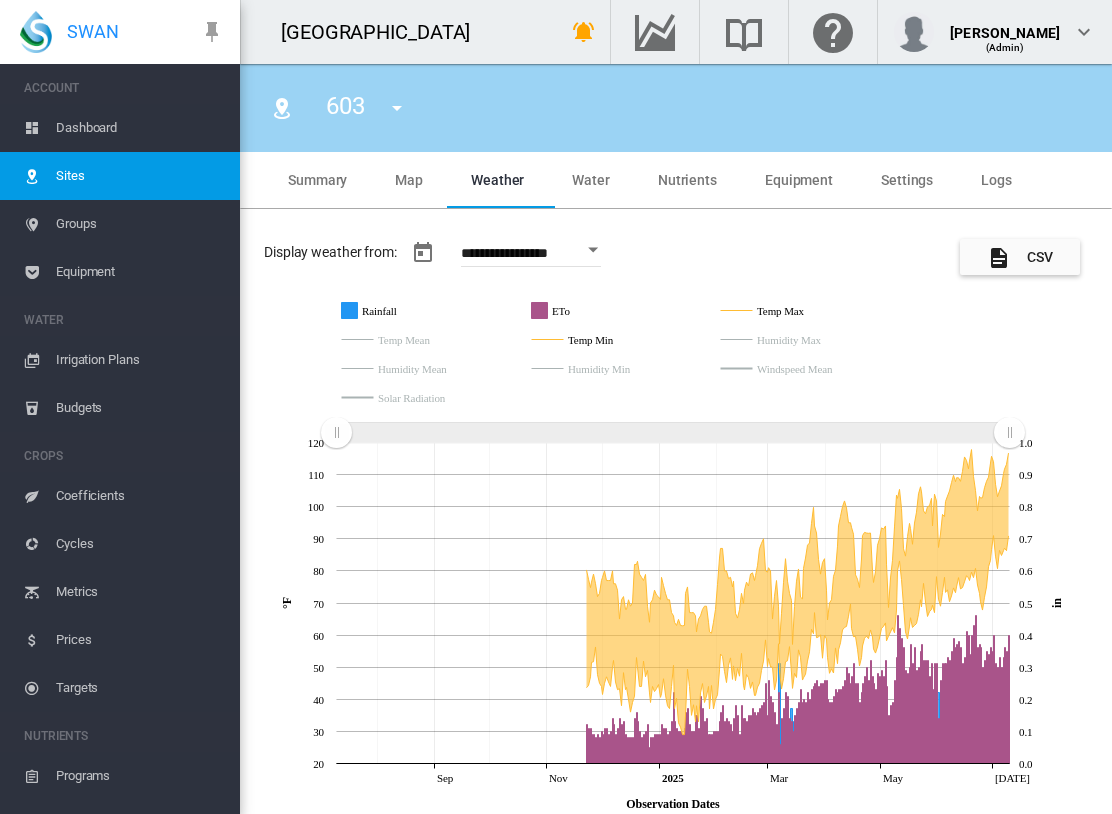 click at bounding box center [593, 250] 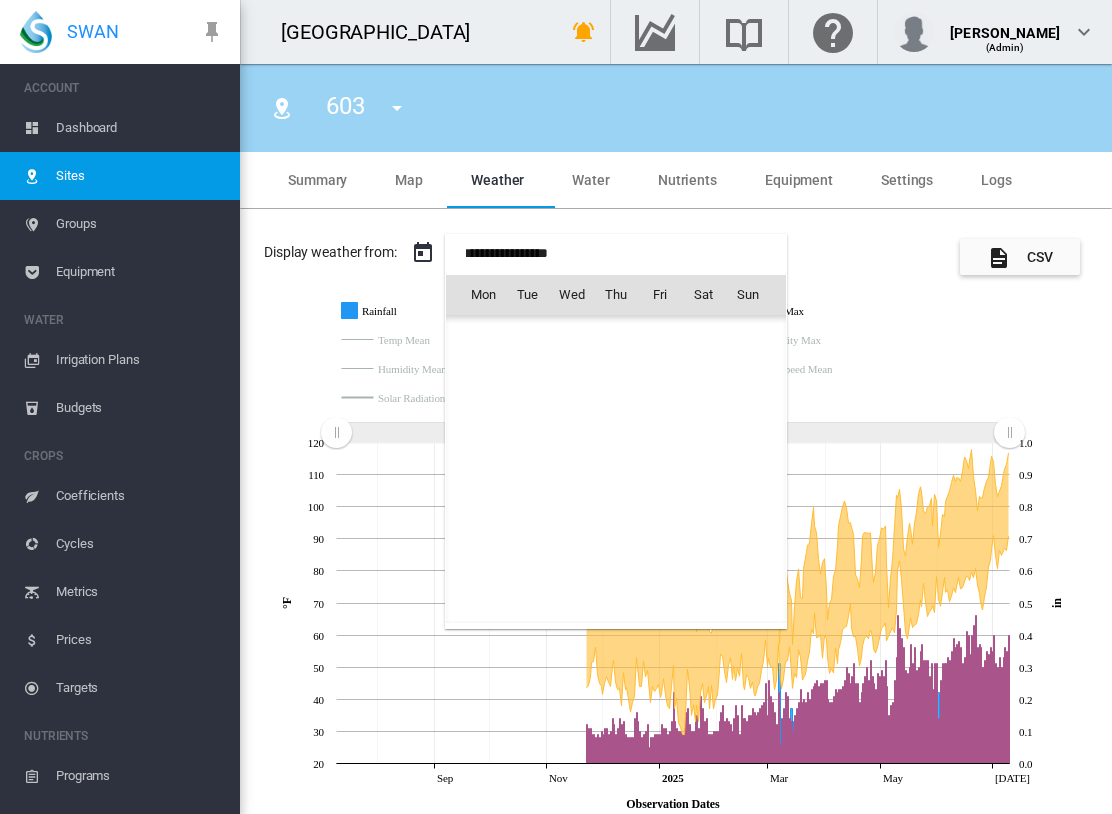 scroll, scrollTop: 46110, scrollLeft: 0, axis: vertical 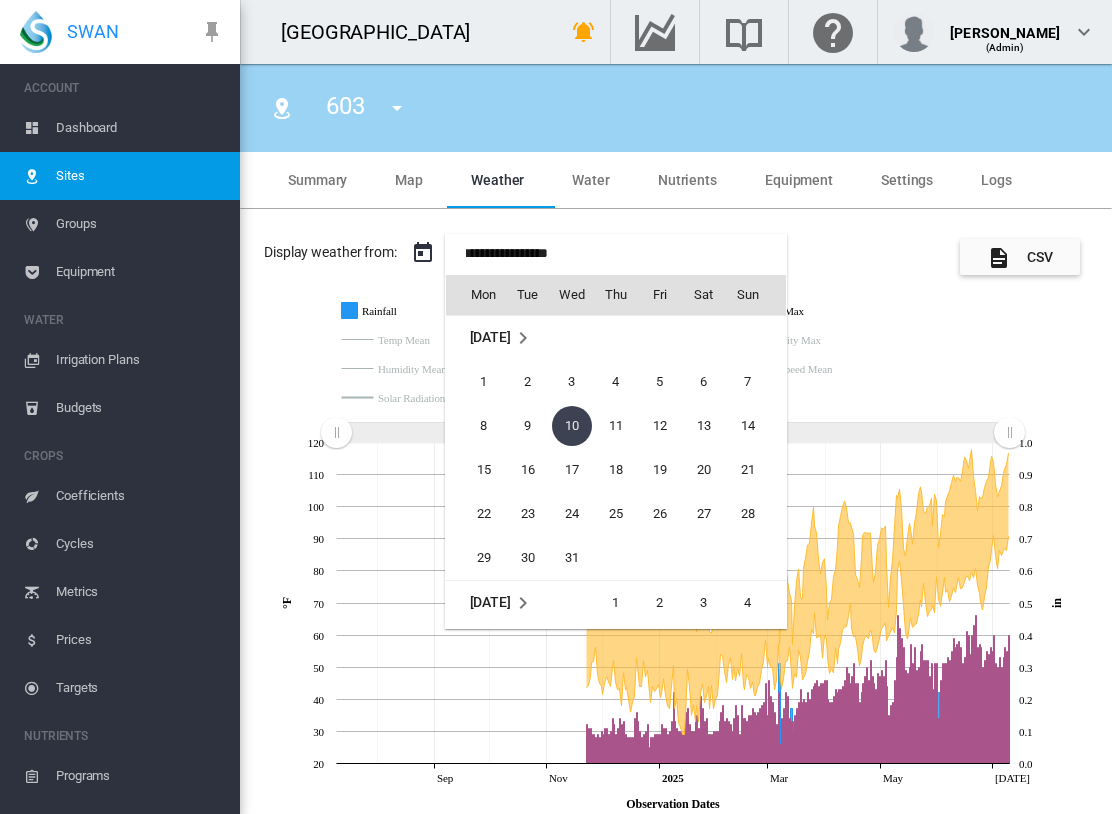 click at bounding box center [523, 338] 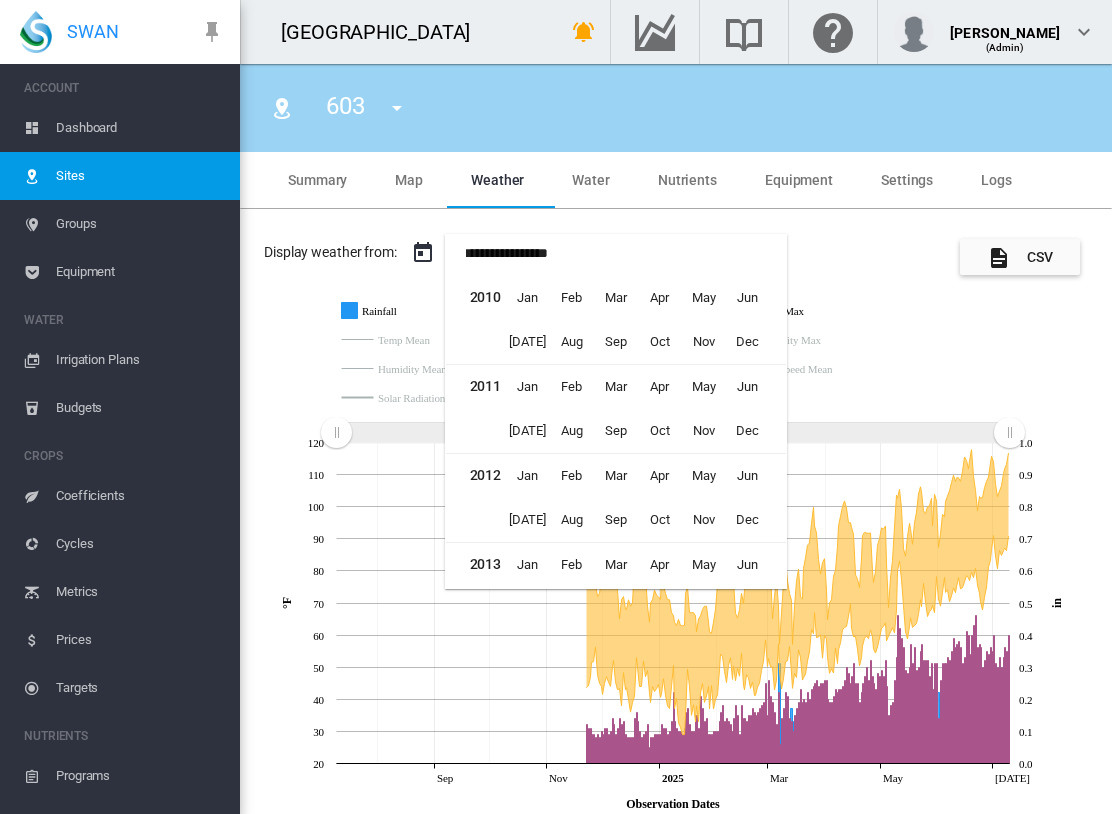 scroll, scrollTop: 1232, scrollLeft: 0, axis: vertical 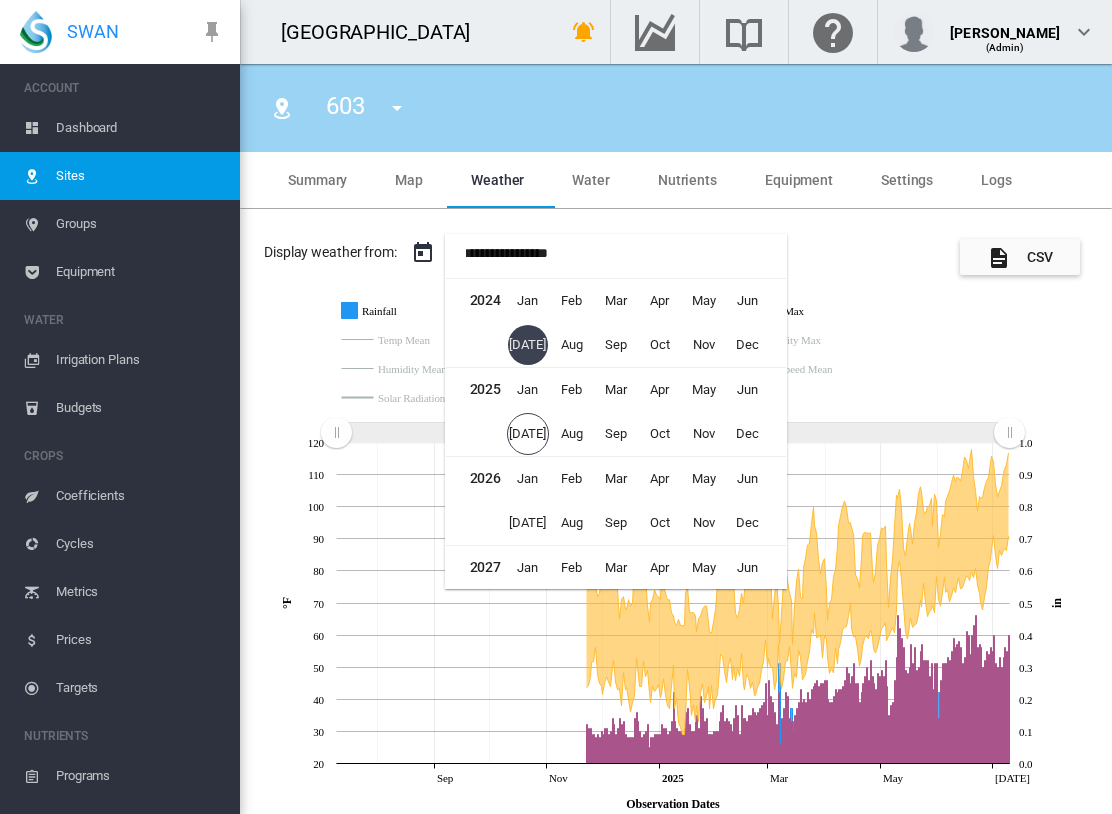 click on "[DATE]" at bounding box center [528, 434] 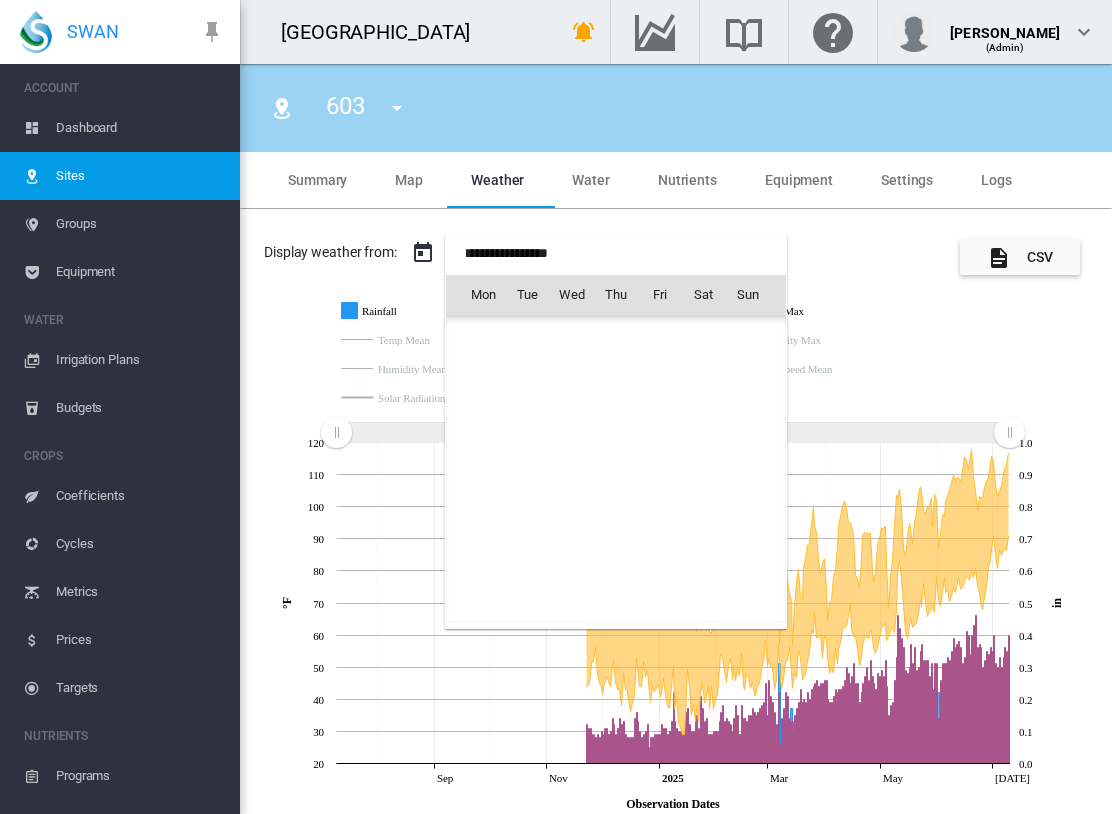 scroll, scrollTop: 49290, scrollLeft: 0, axis: vertical 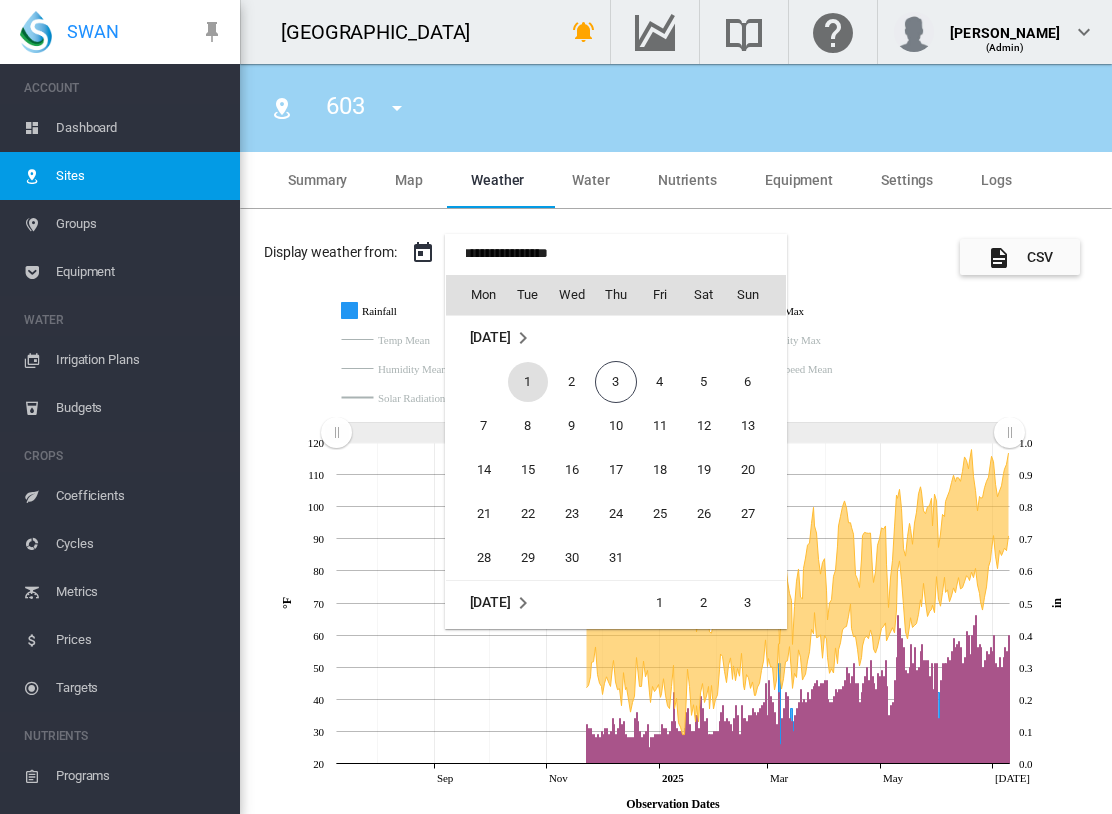 click on "1" at bounding box center (528, 382) 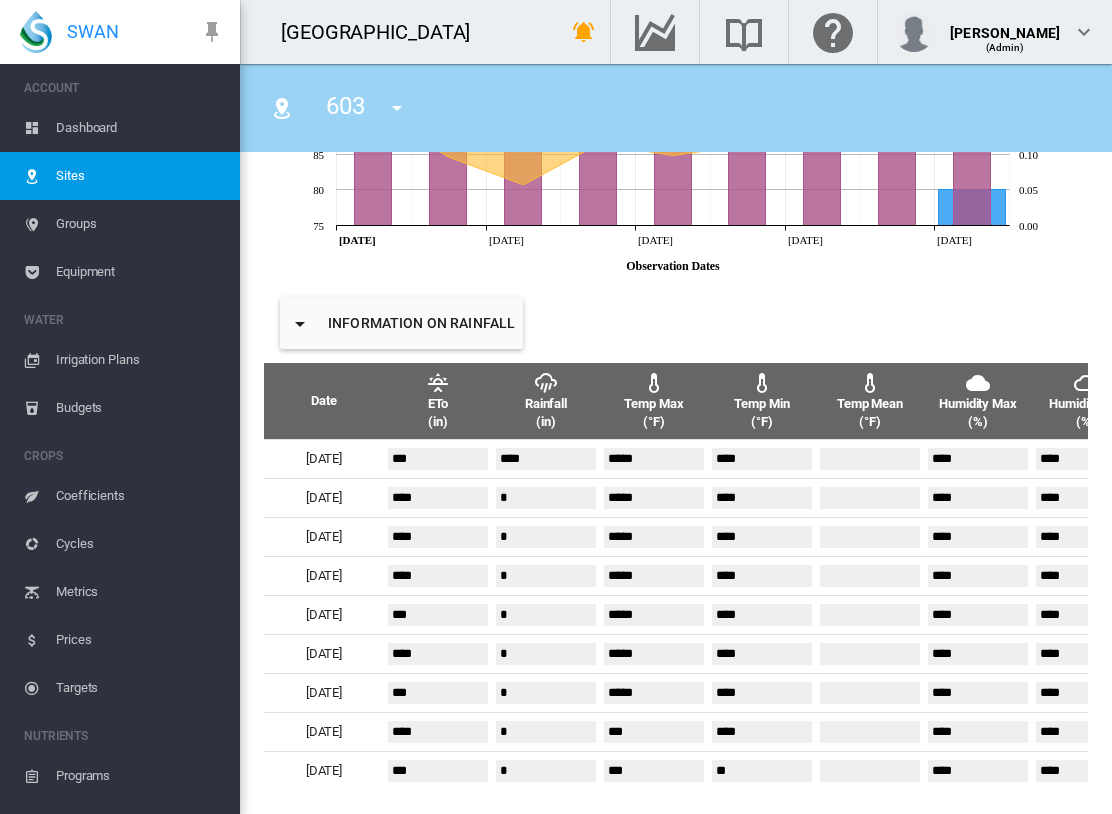 scroll, scrollTop: 565, scrollLeft: 0, axis: vertical 